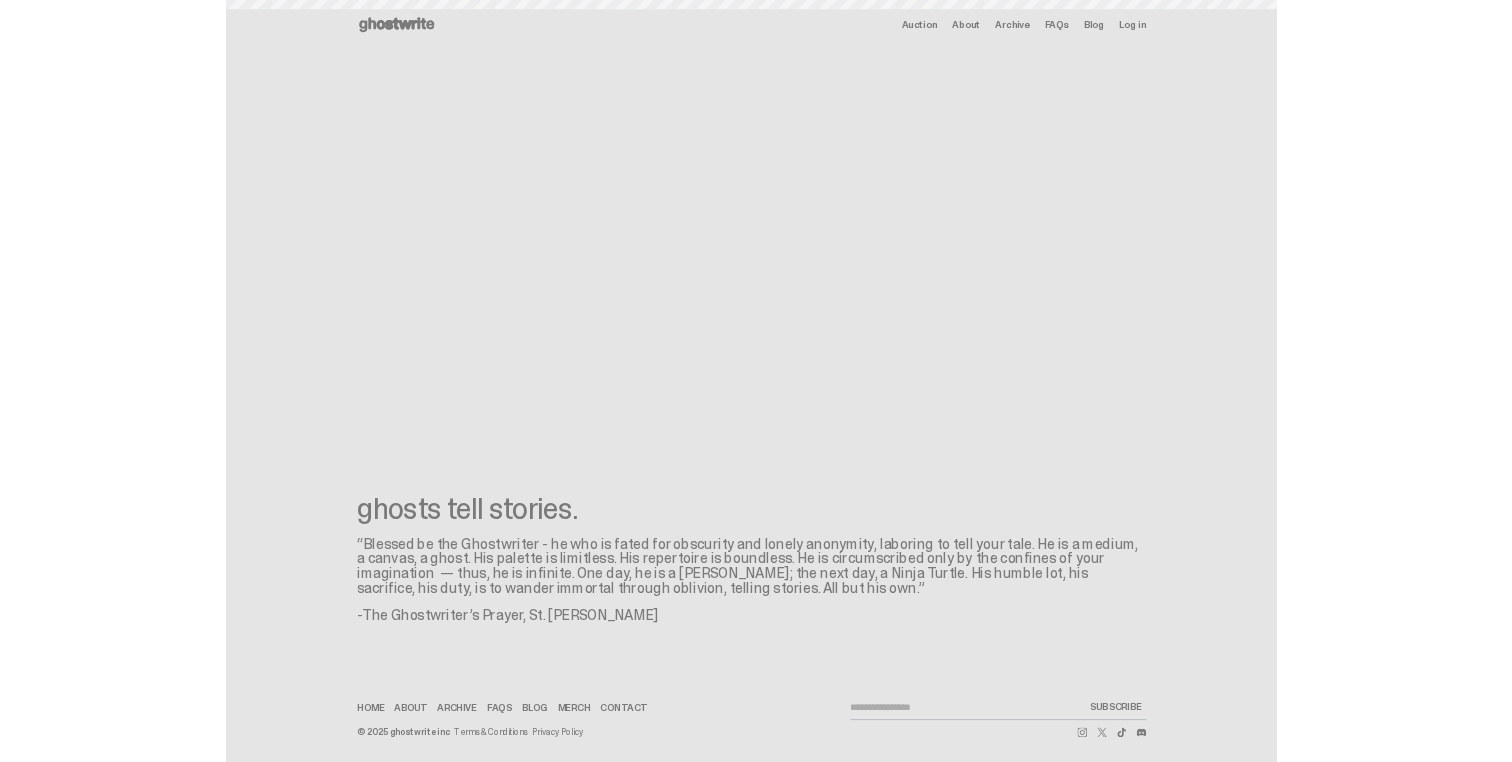 scroll, scrollTop: 0, scrollLeft: 0, axis: both 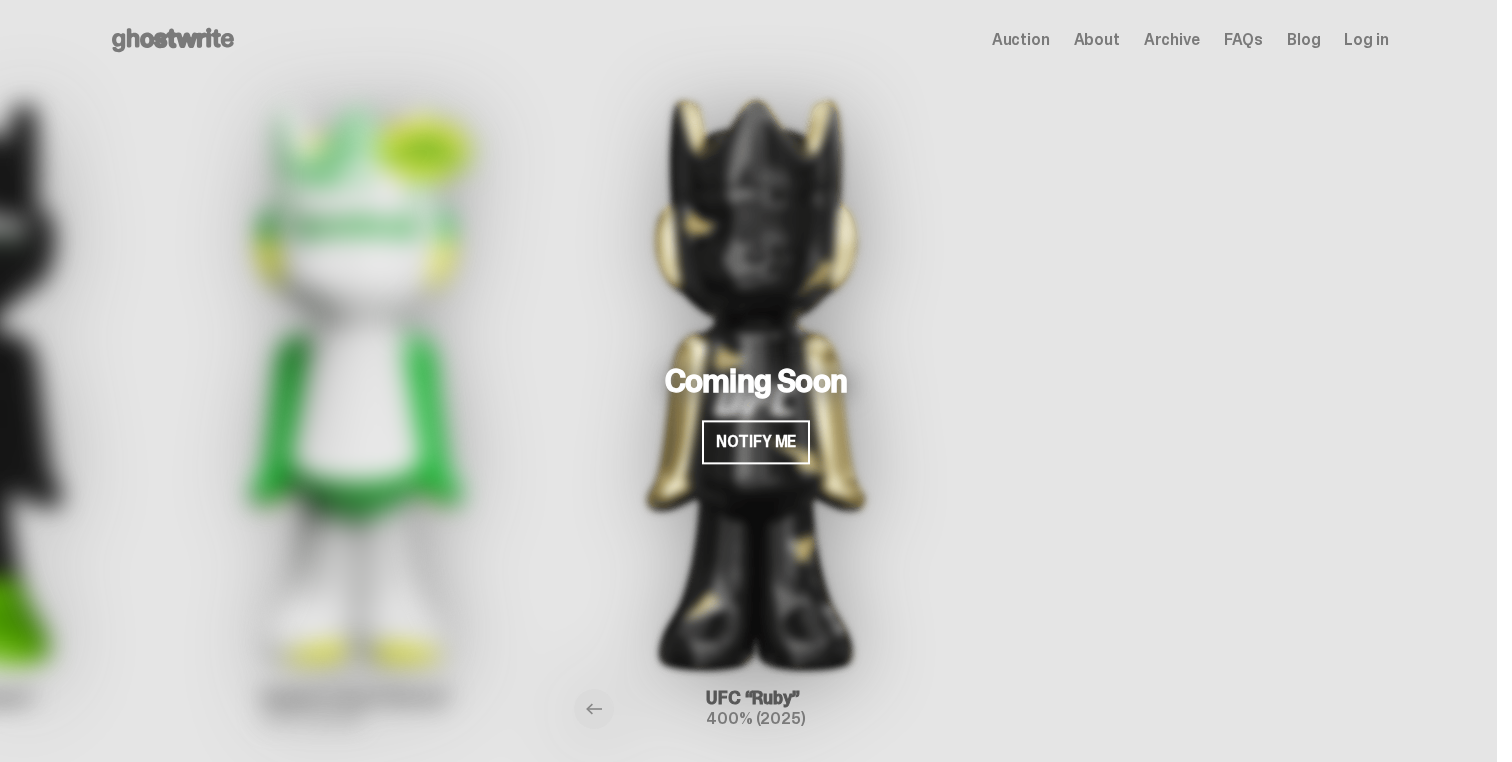 click on "Archive" at bounding box center (1172, 40) 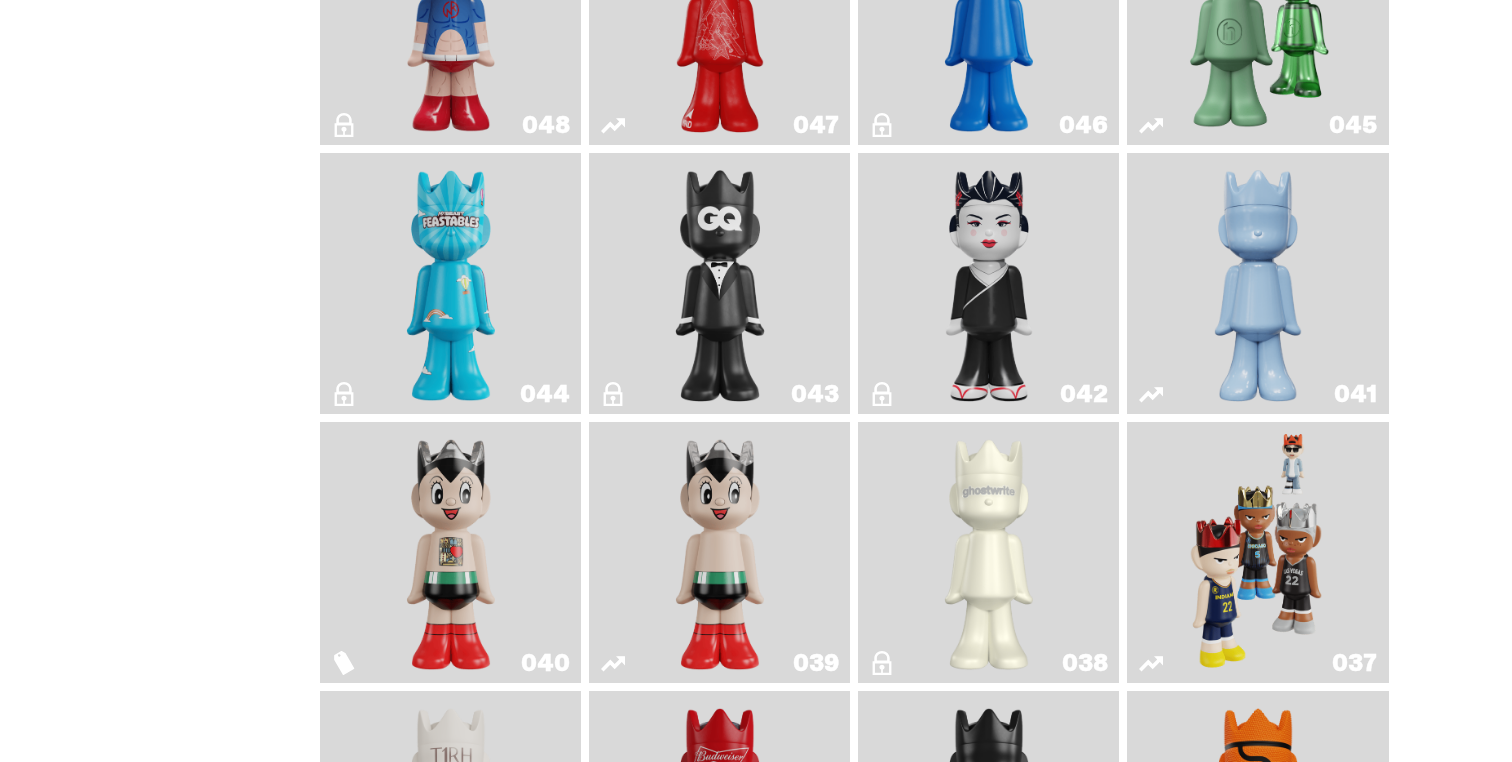 scroll, scrollTop: 0, scrollLeft: 0, axis: both 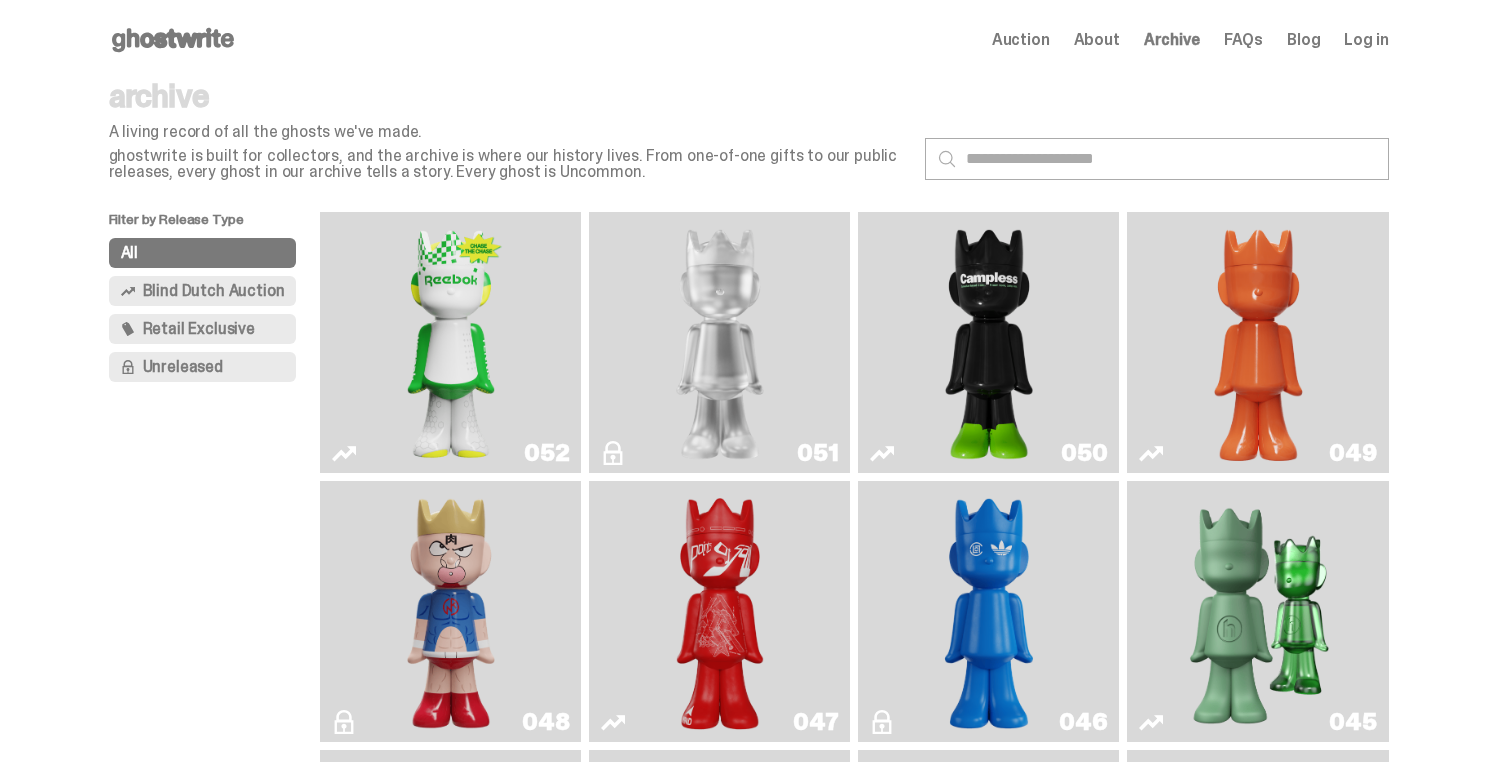 click at bounding box center [720, 342] 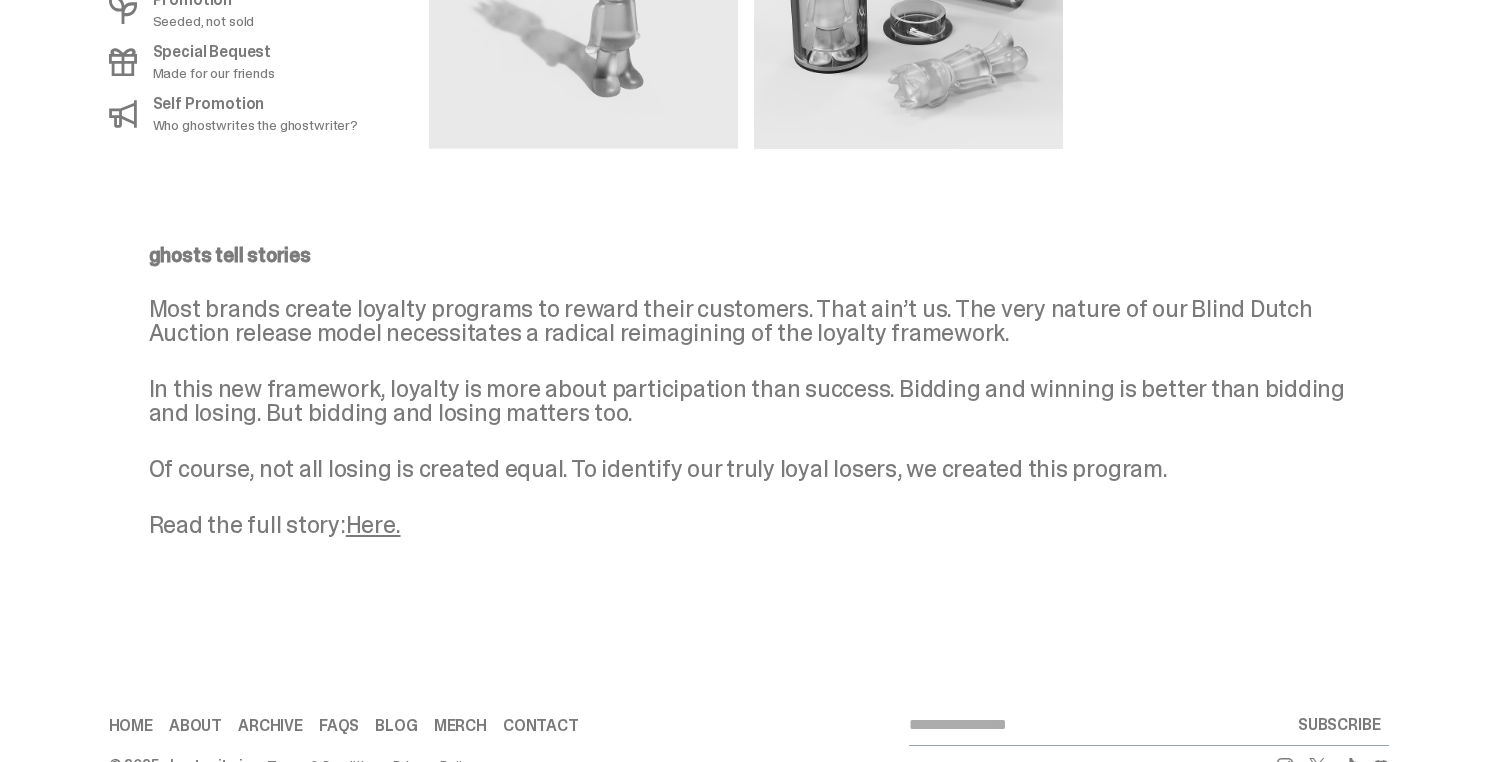 scroll, scrollTop: 1376, scrollLeft: 0, axis: vertical 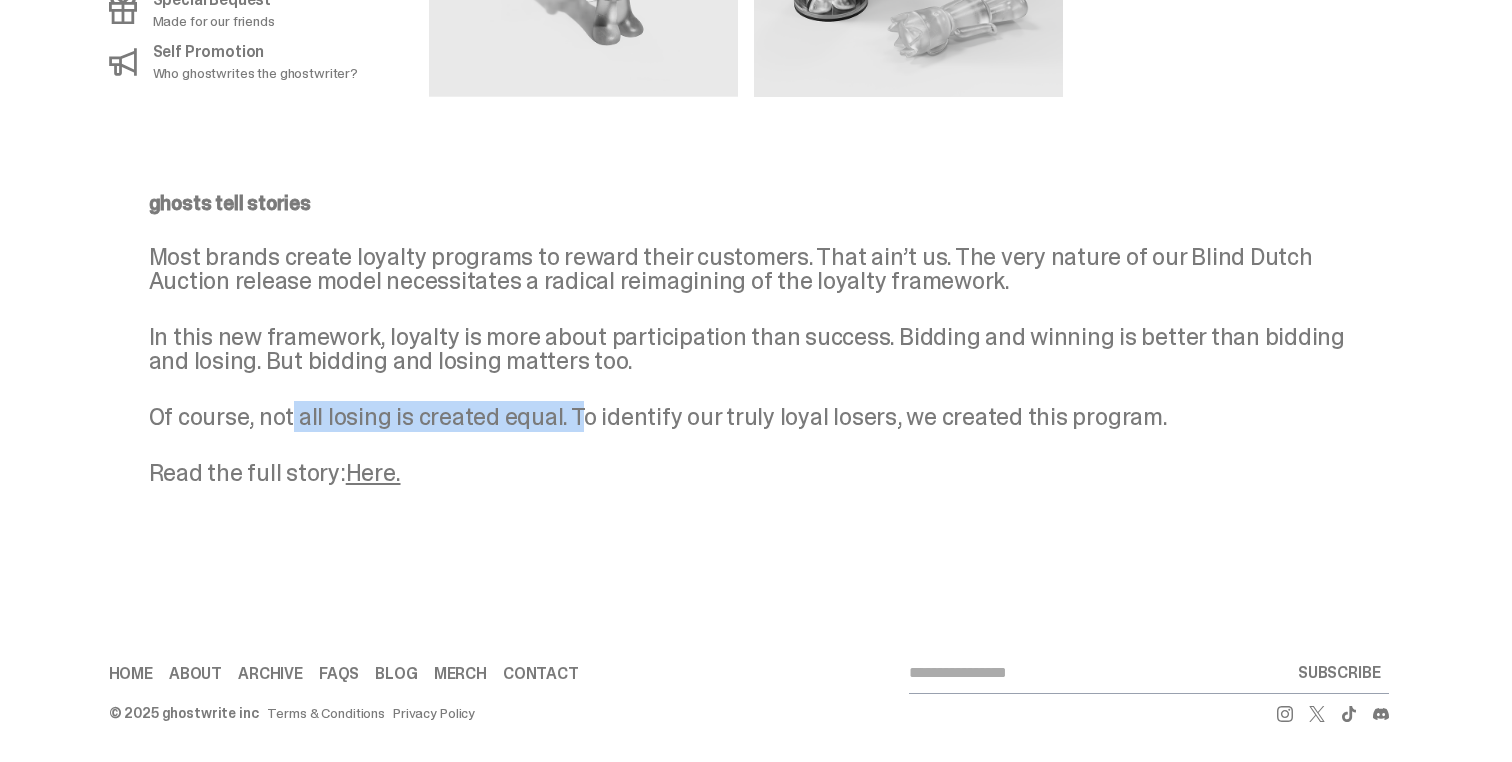 drag, startPoint x: 299, startPoint y: 419, endPoint x: 580, endPoint y: 426, distance: 281.0872 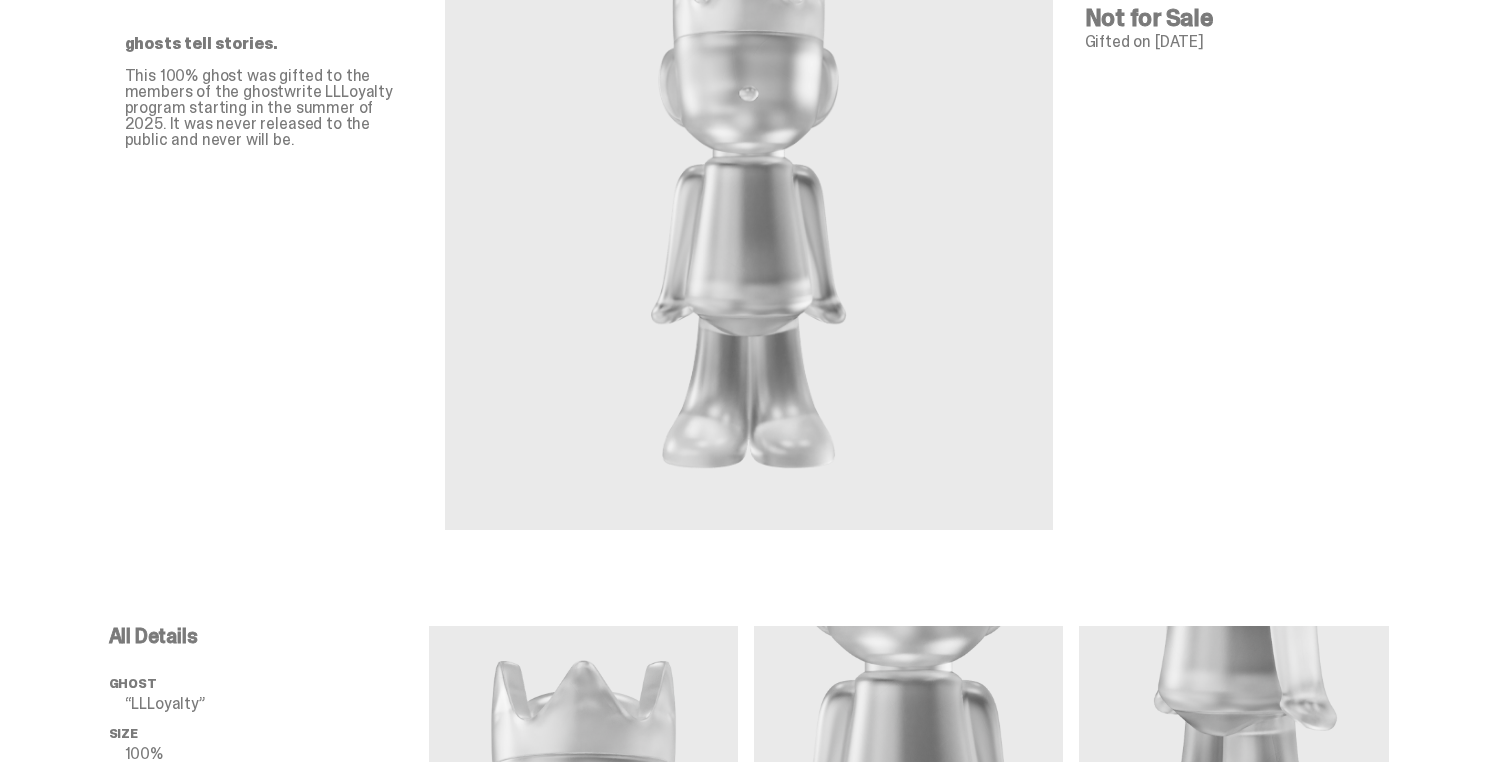 scroll, scrollTop: 0, scrollLeft: 0, axis: both 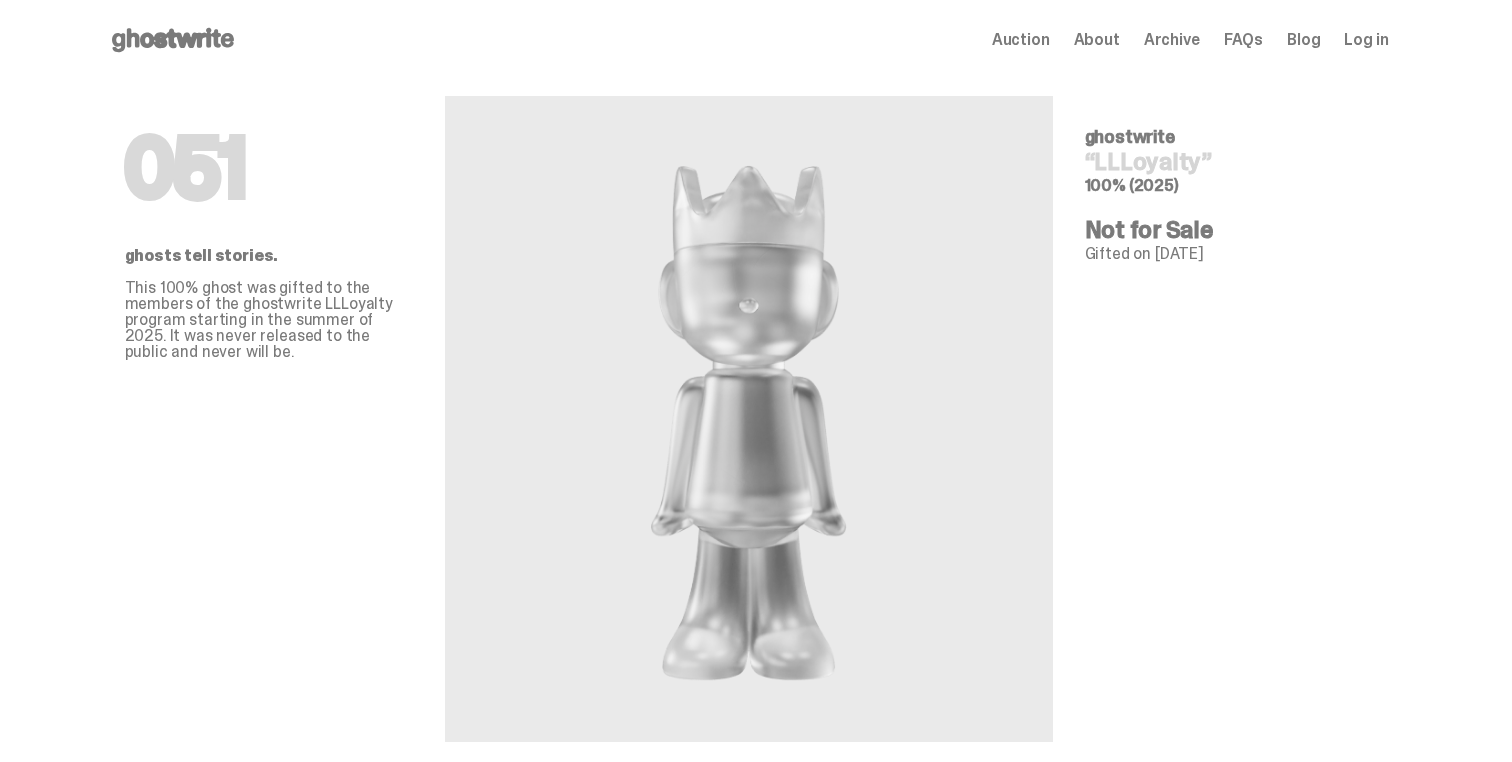 click on "Archive" at bounding box center [1172, 40] 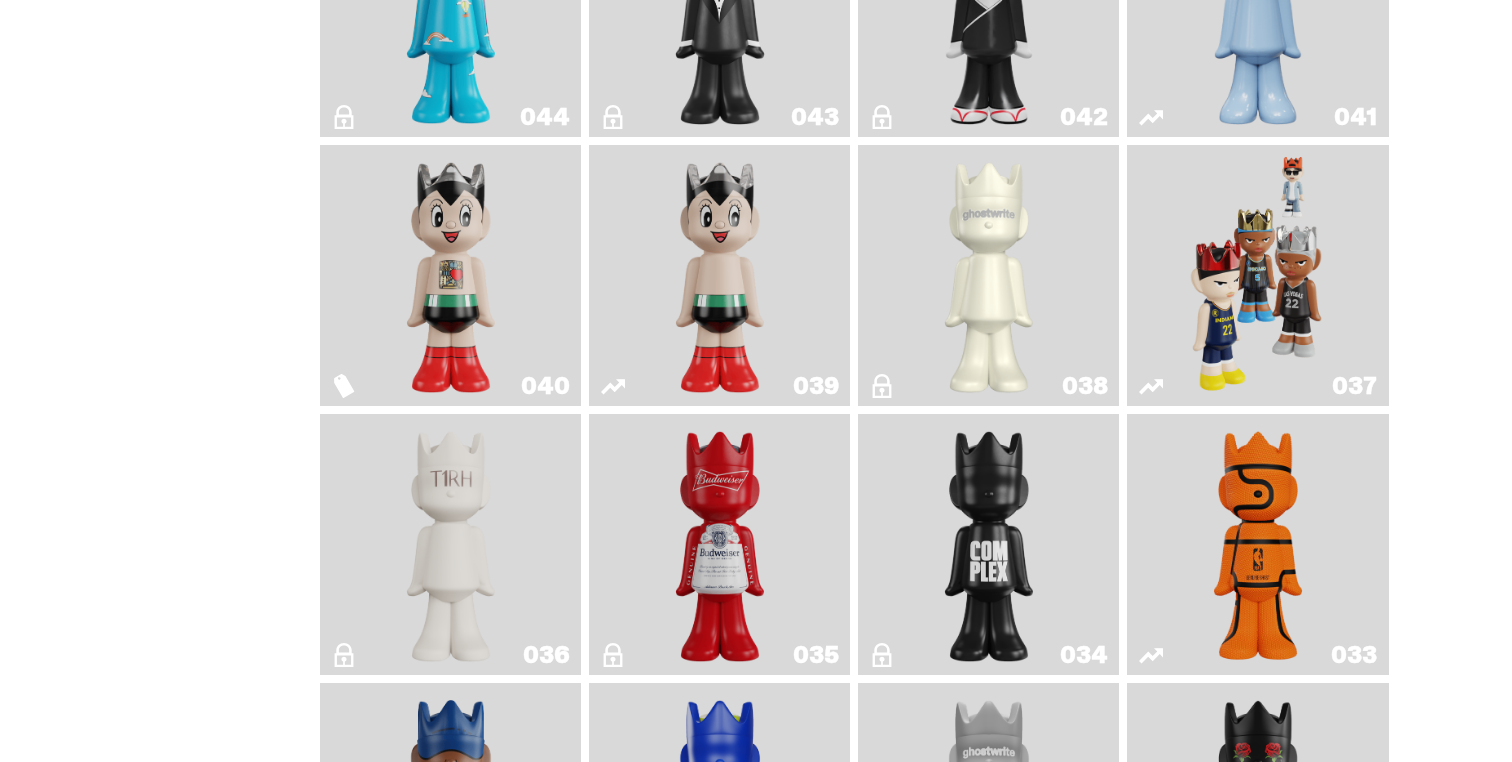 scroll, scrollTop: 770, scrollLeft: 0, axis: vertical 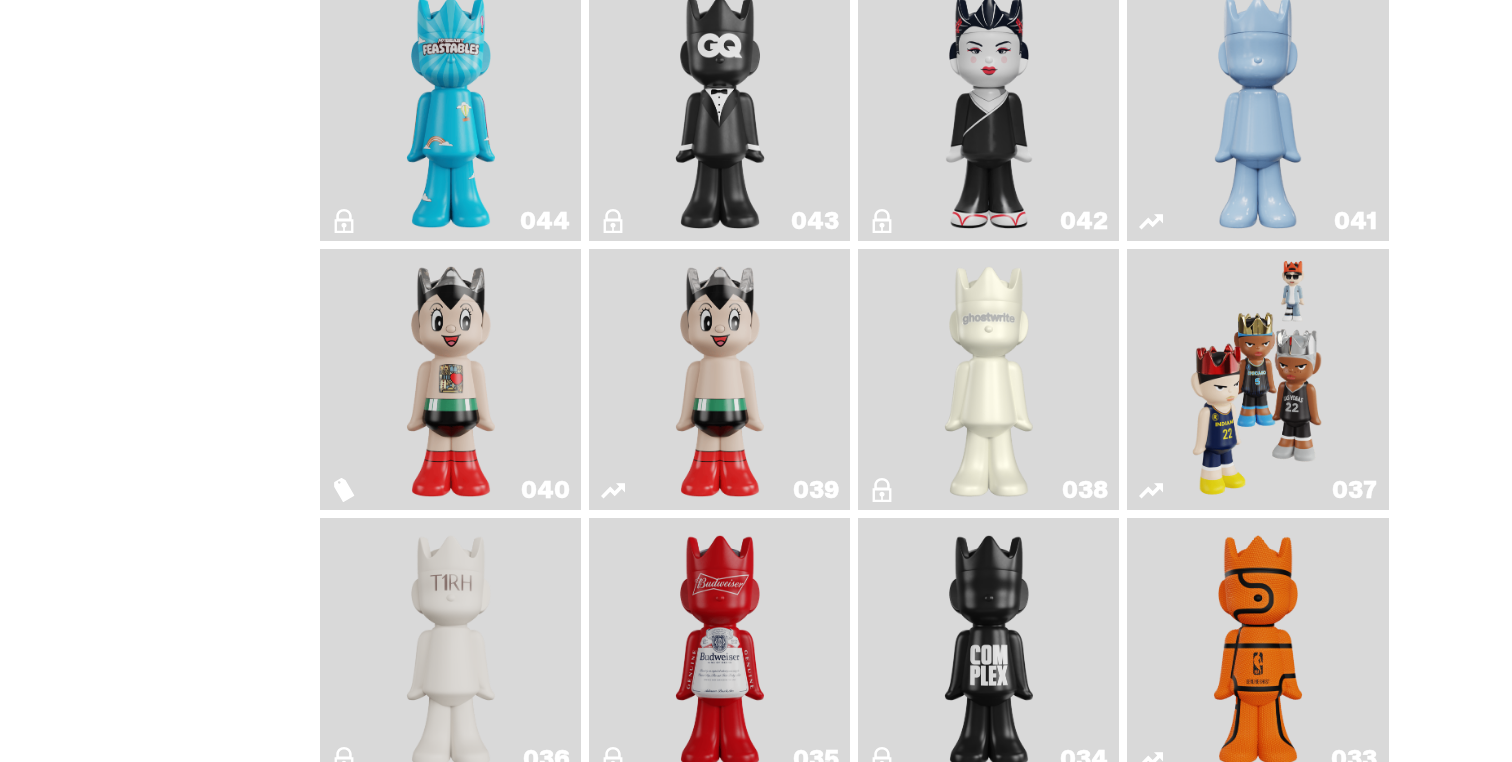 click at bounding box center [989, 379] 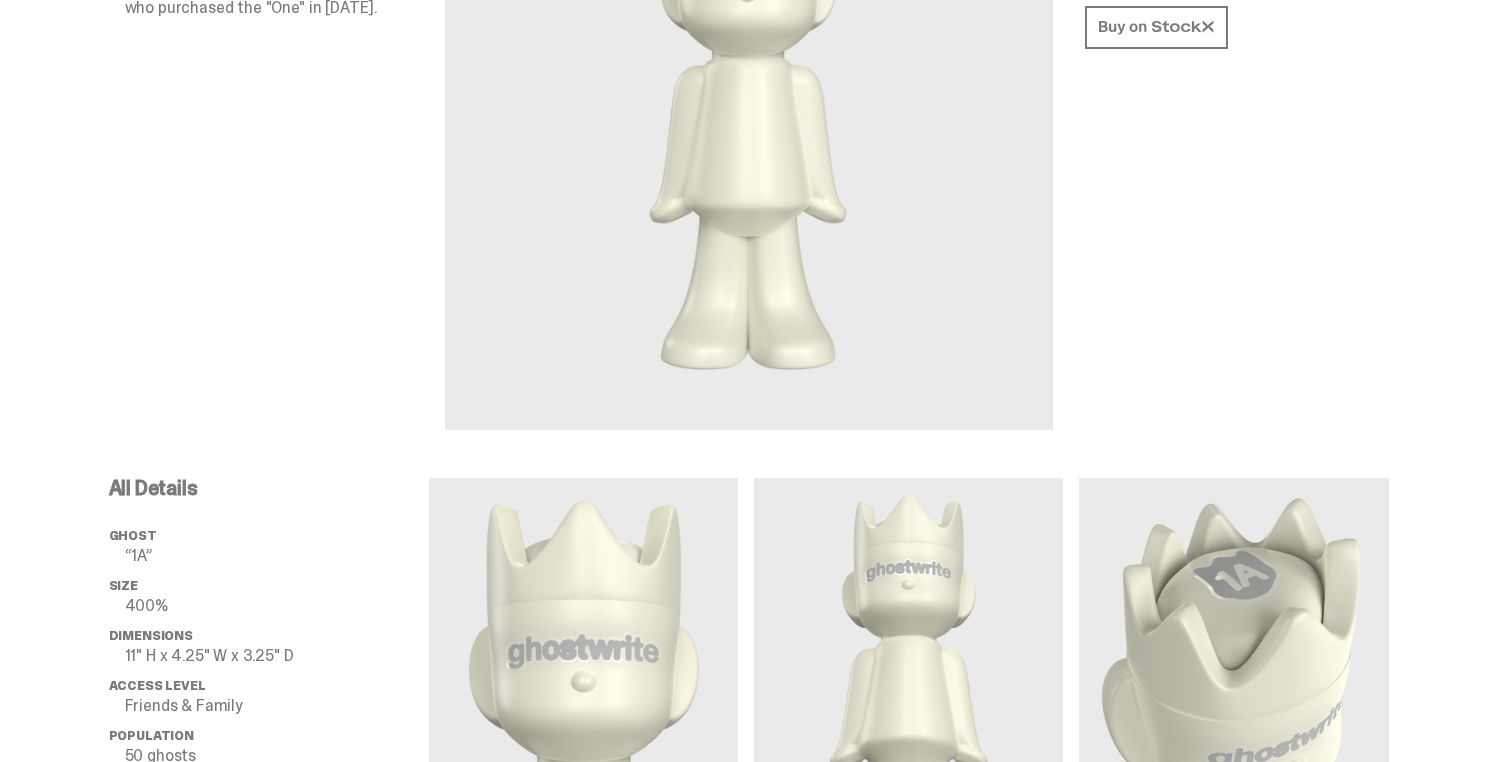 scroll, scrollTop: 0, scrollLeft: 0, axis: both 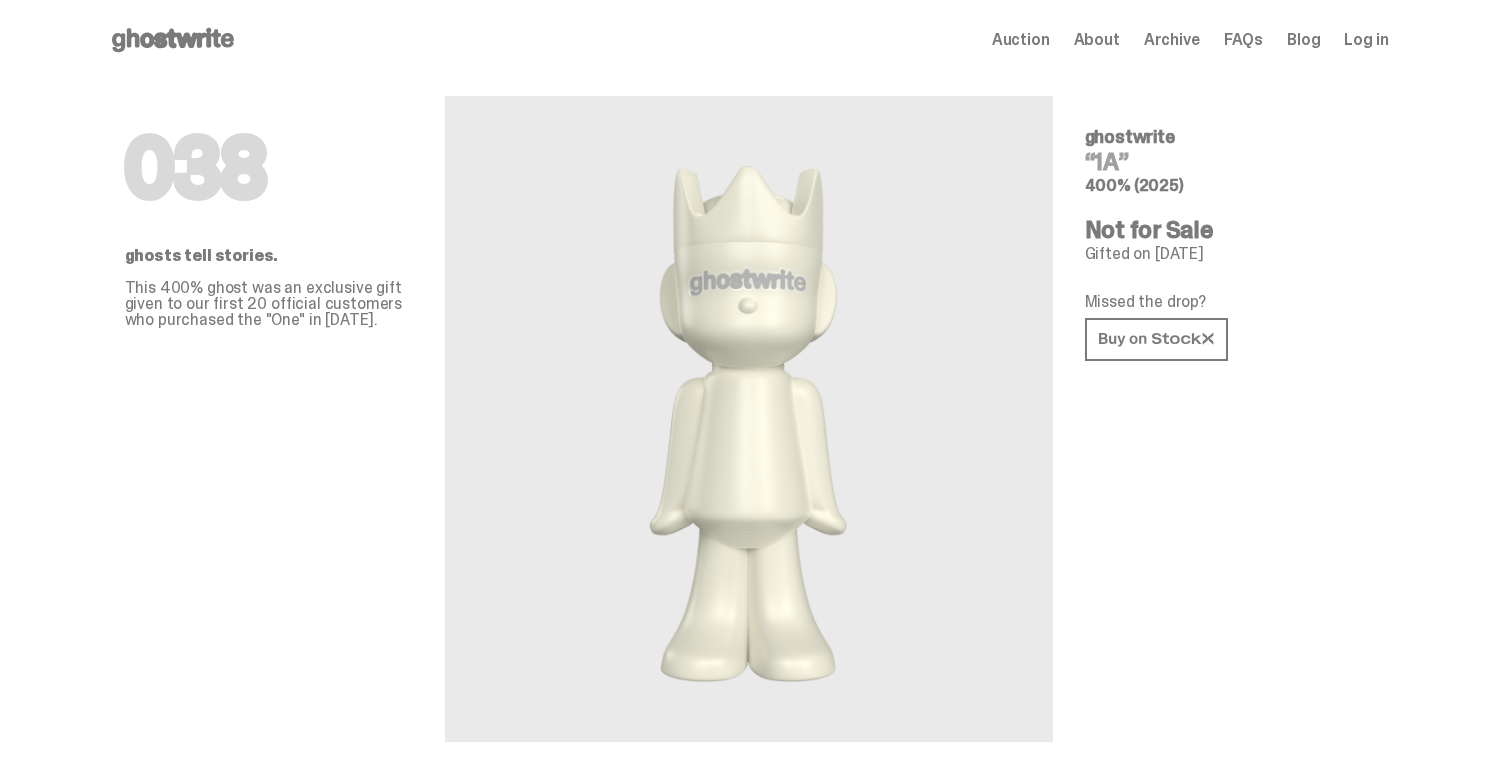 click on "Auction" at bounding box center (1021, 40) 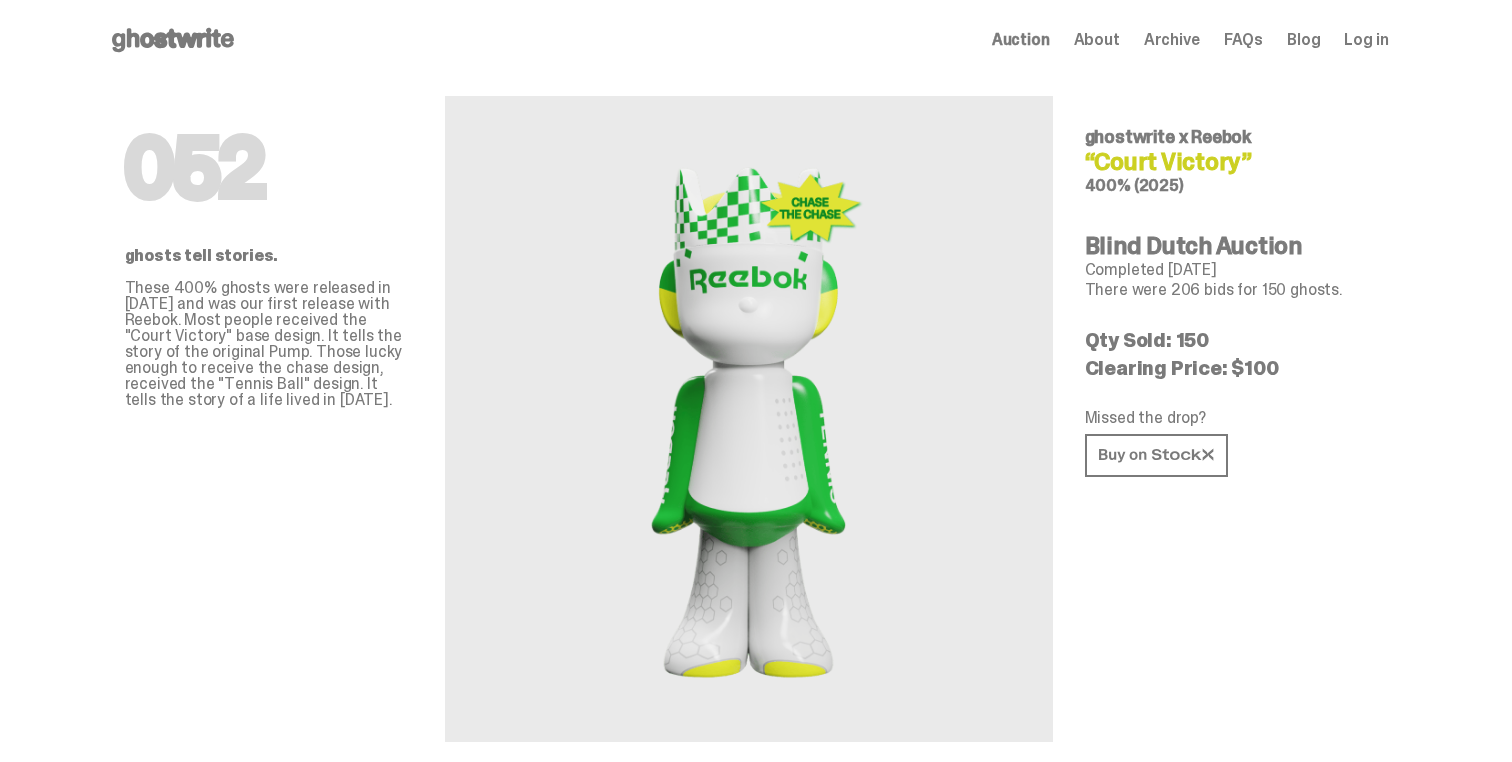 click on "About" at bounding box center [1097, 40] 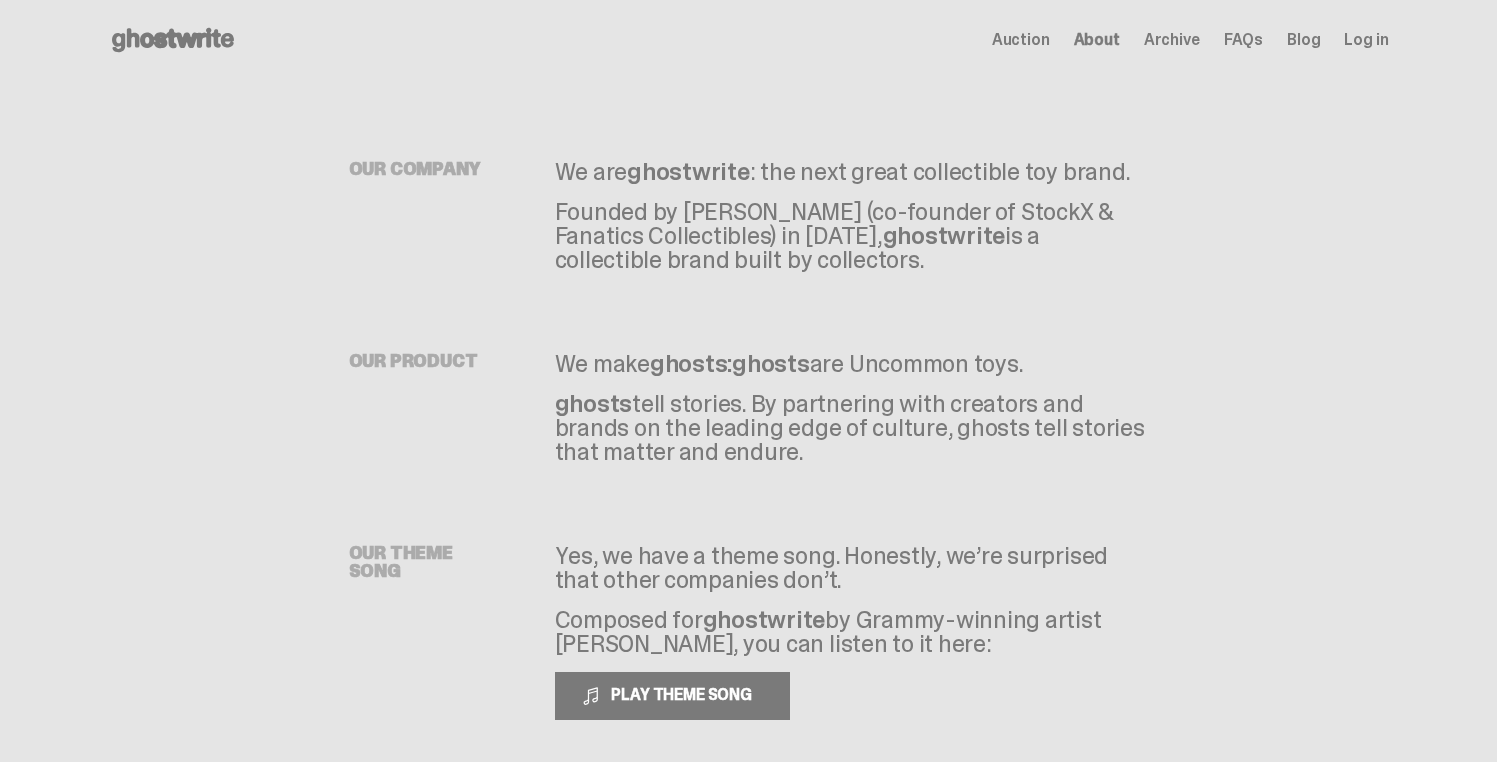 drag, startPoint x: 770, startPoint y: 235, endPoint x: 867, endPoint y: 235, distance: 97 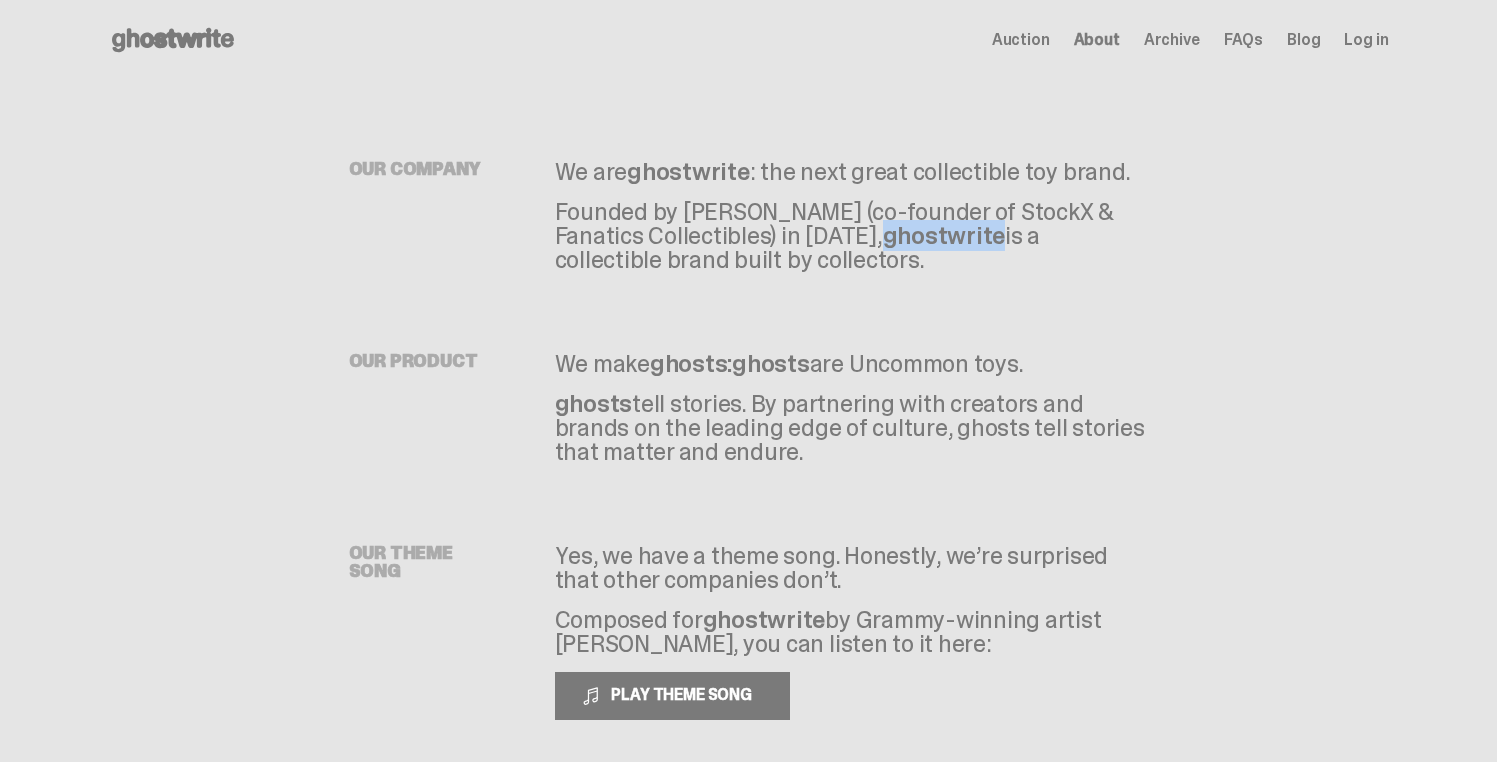 click on "ghostwrite" at bounding box center (944, 235) 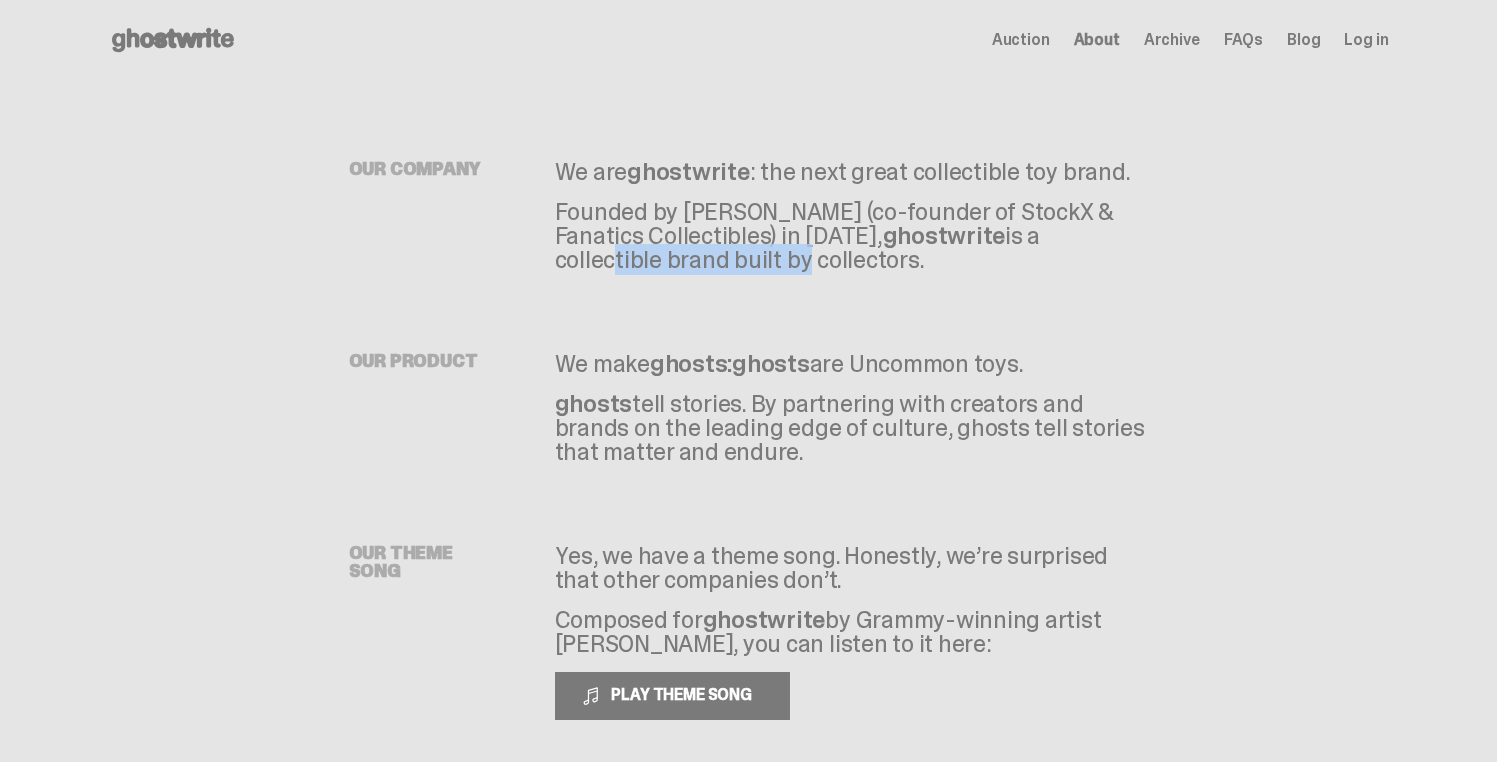 drag, startPoint x: 921, startPoint y: 244, endPoint x: 1138, endPoint y: 247, distance: 217.02074 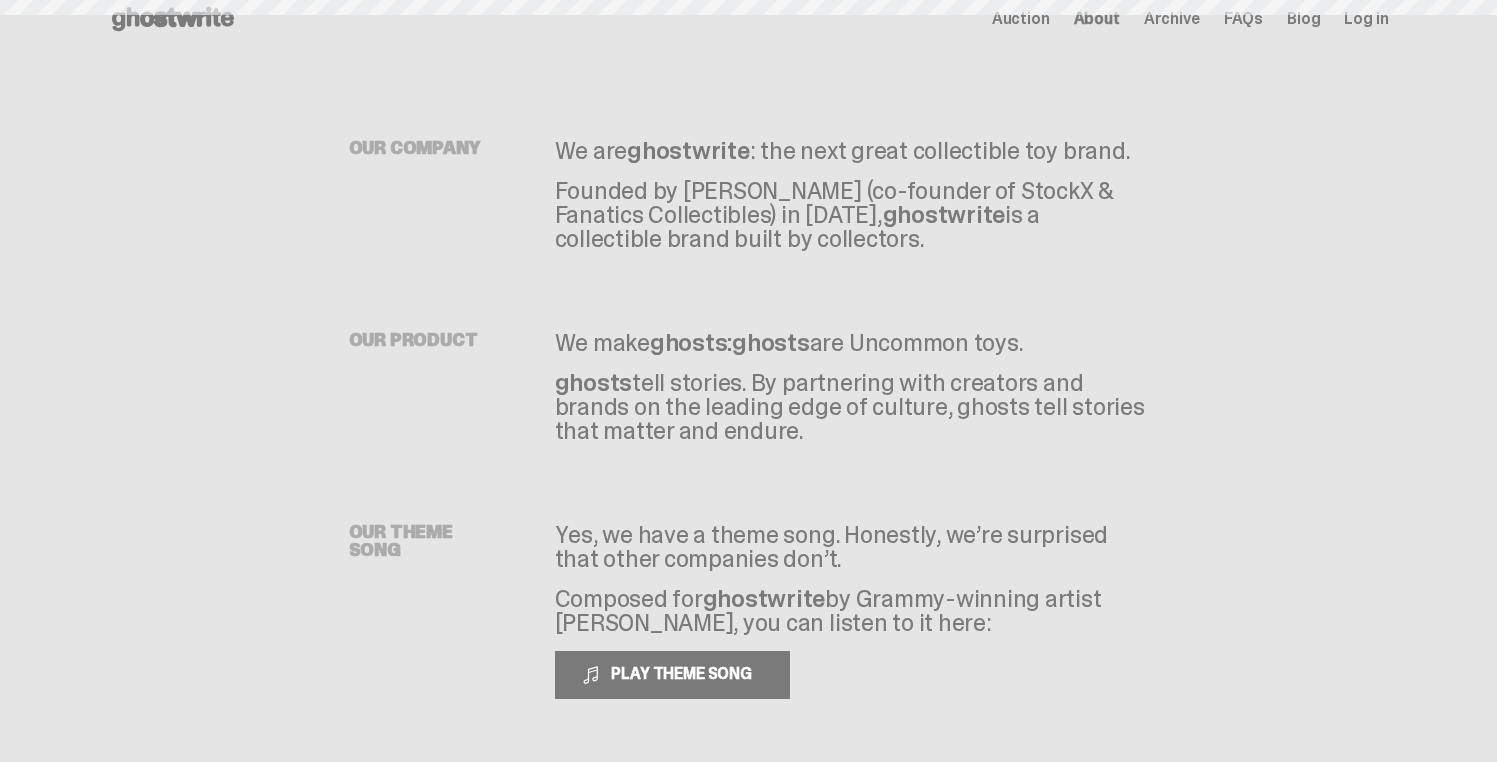 scroll, scrollTop: 0, scrollLeft: 0, axis: both 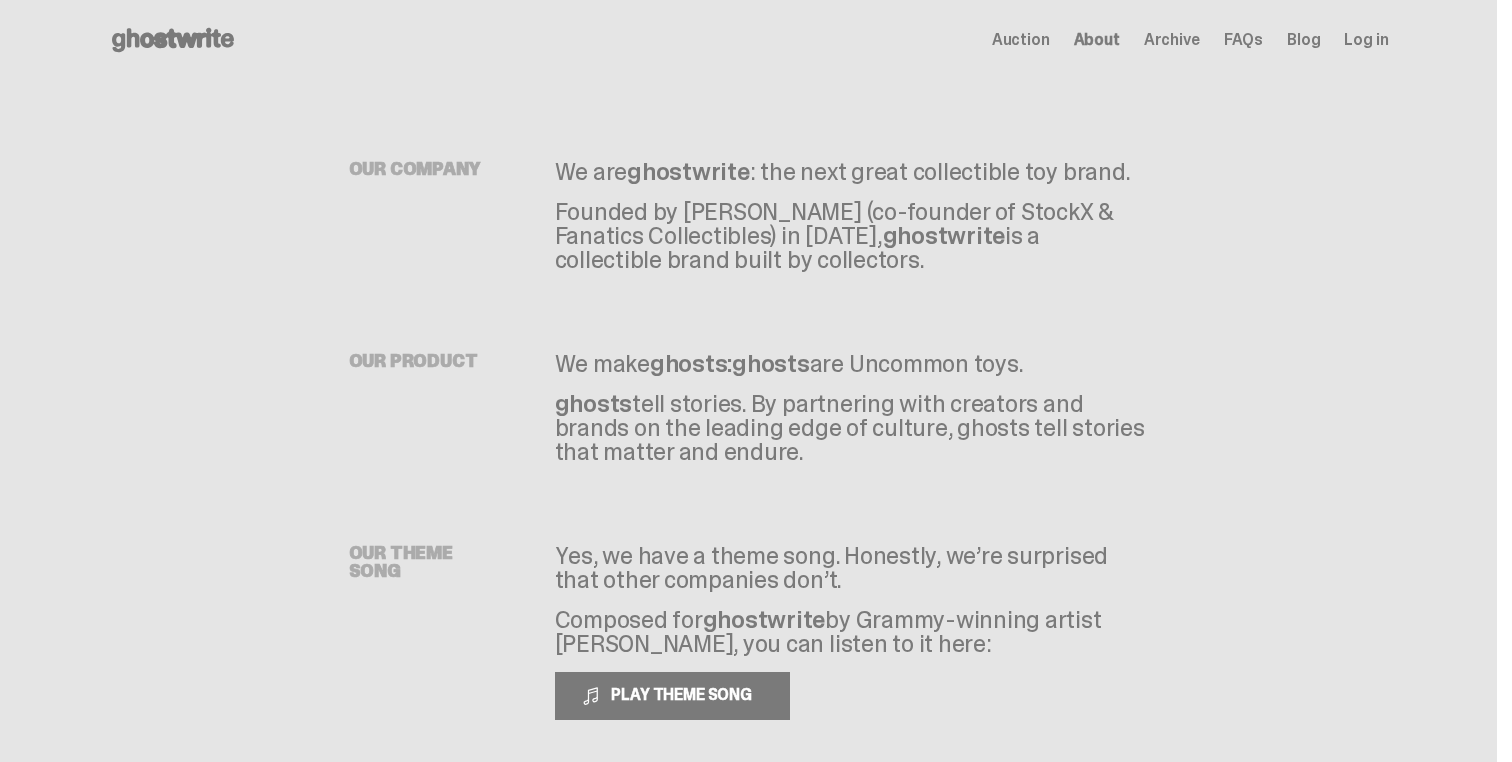 click on "Archive" at bounding box center [1172, 40] 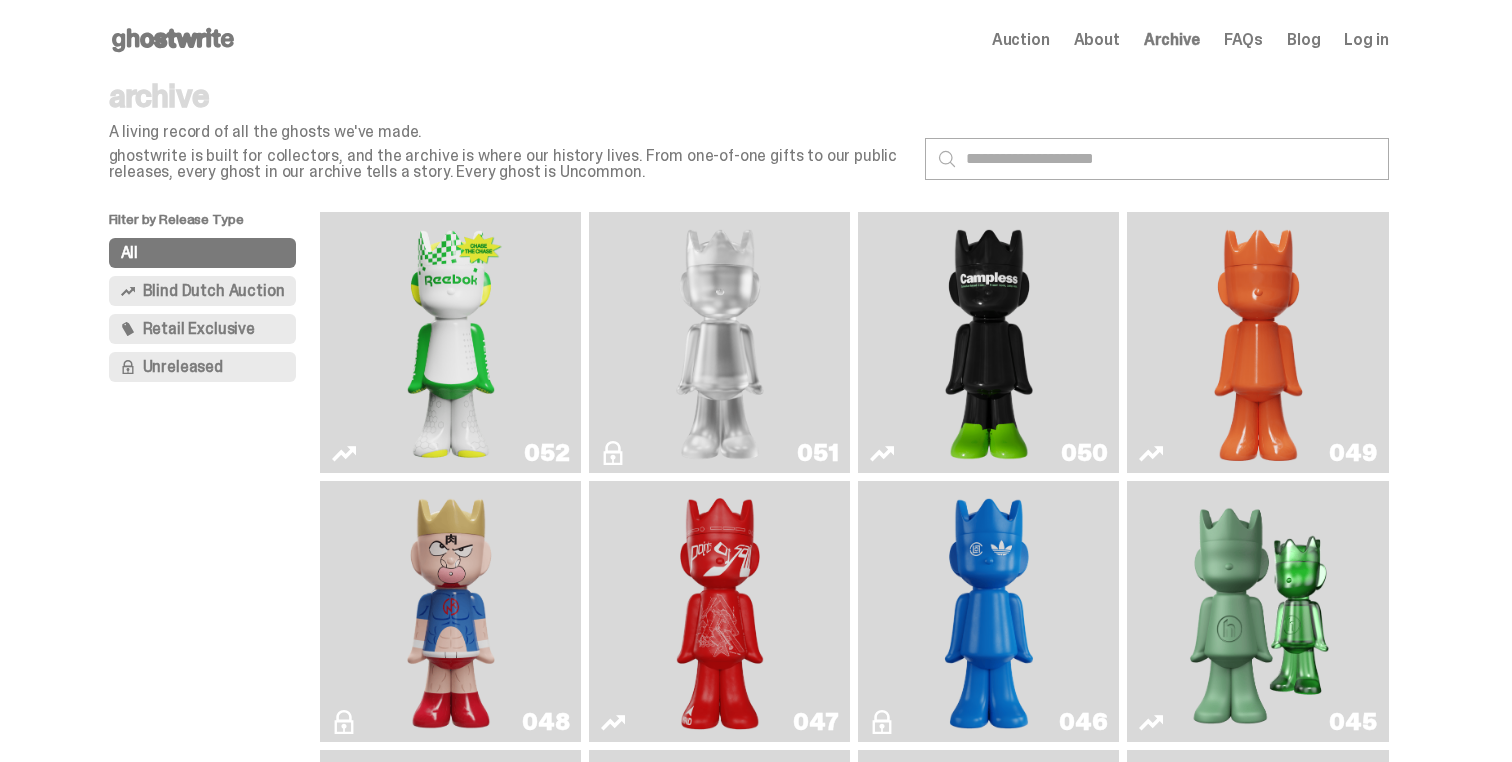 click on "Auction" at bounding box center (1021, 40) 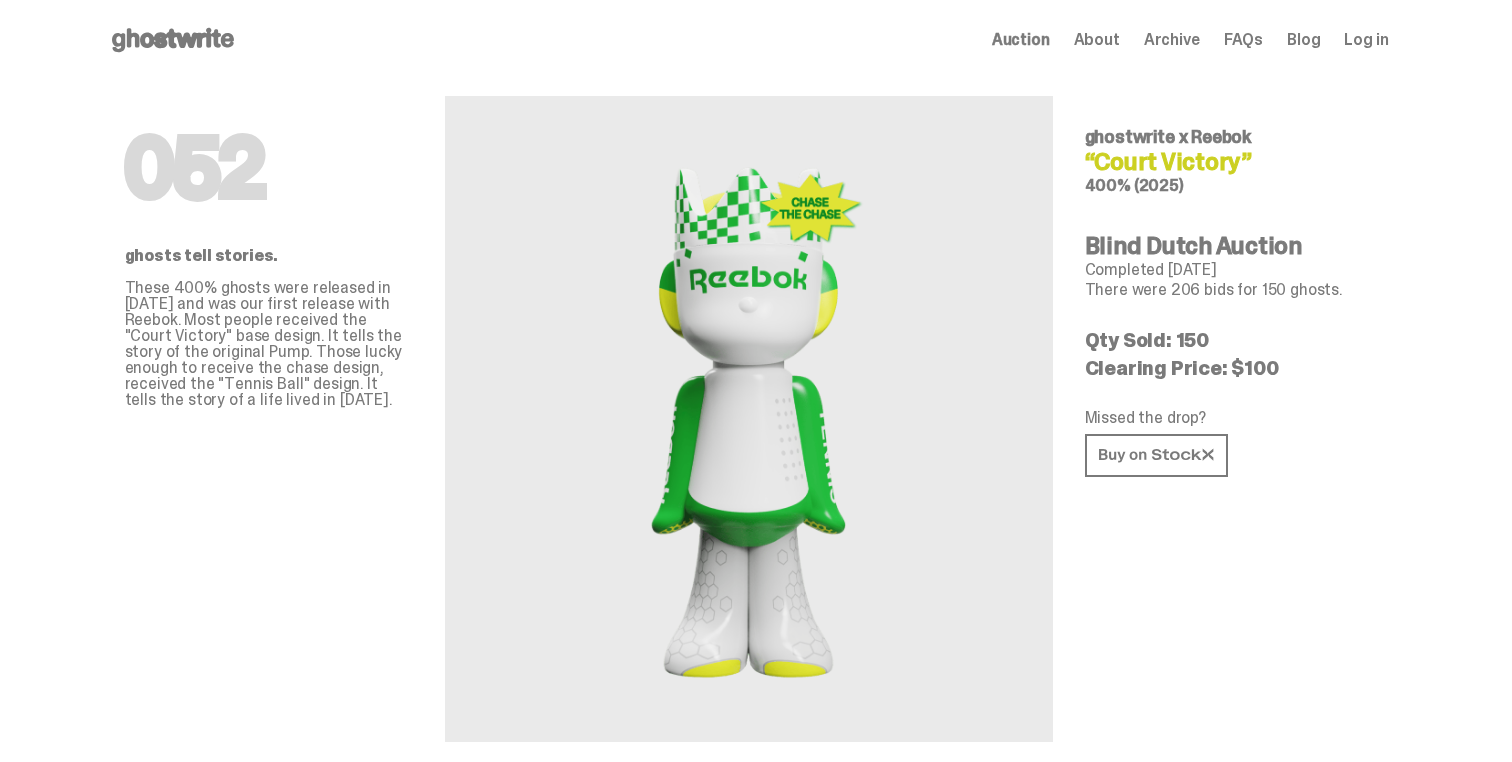 drag, startPoint x: 1113, startPoint y: 170, endPoint x: 1234, endPoint y: 166, distance: 121.0661 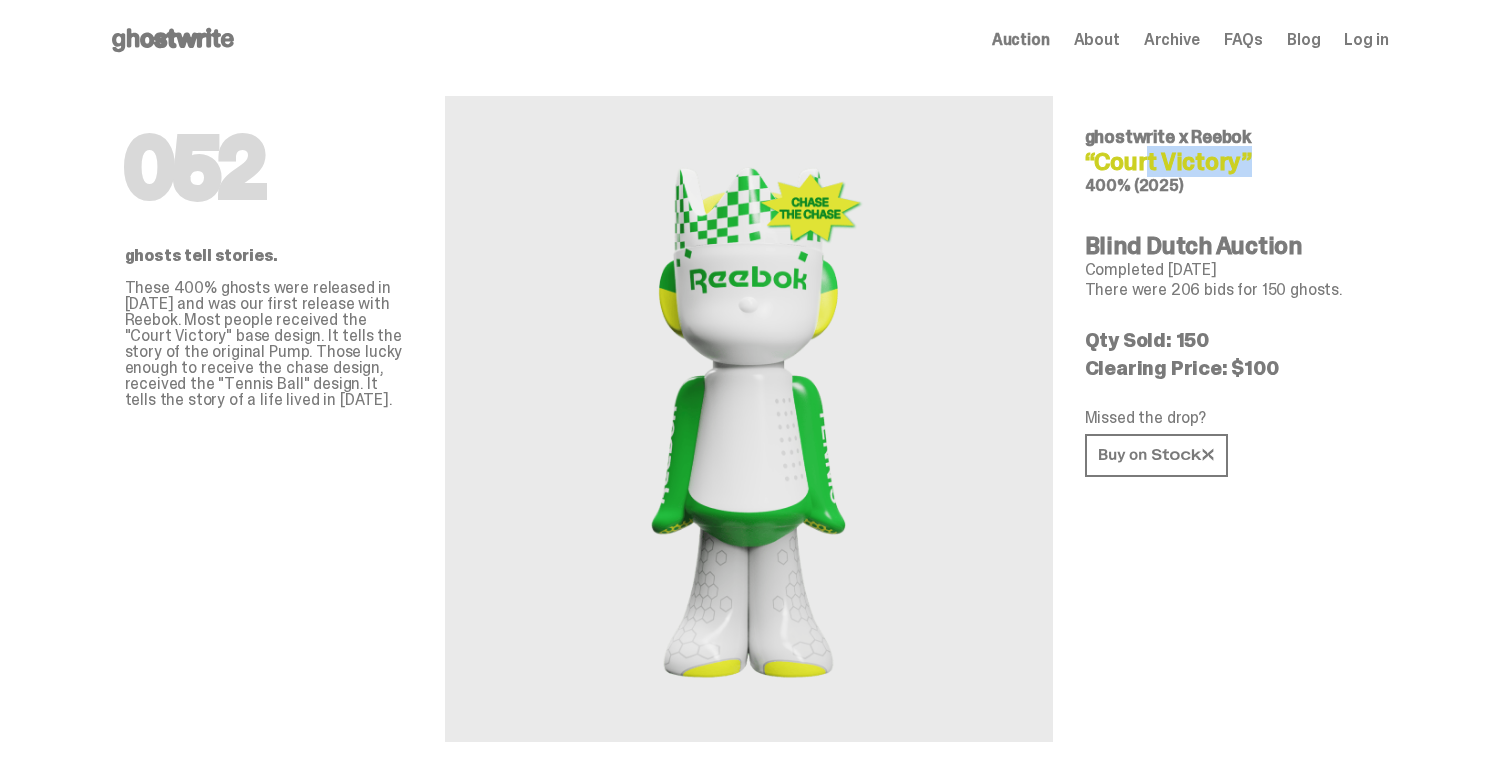 click on "“Court Victory”" at bounding box center (1229, 162) 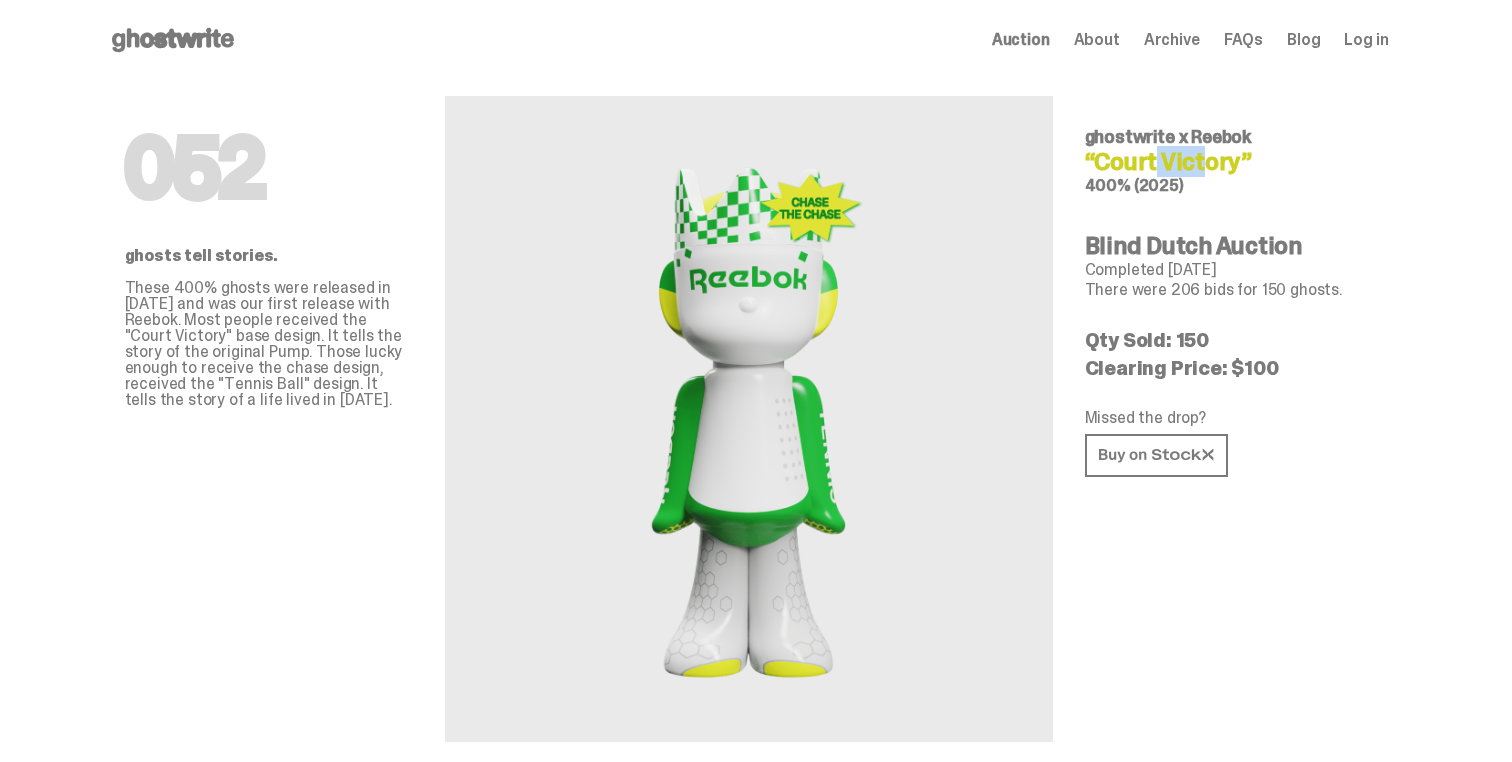 click on "“Court Victory”" at bounding box center (1229, 162) 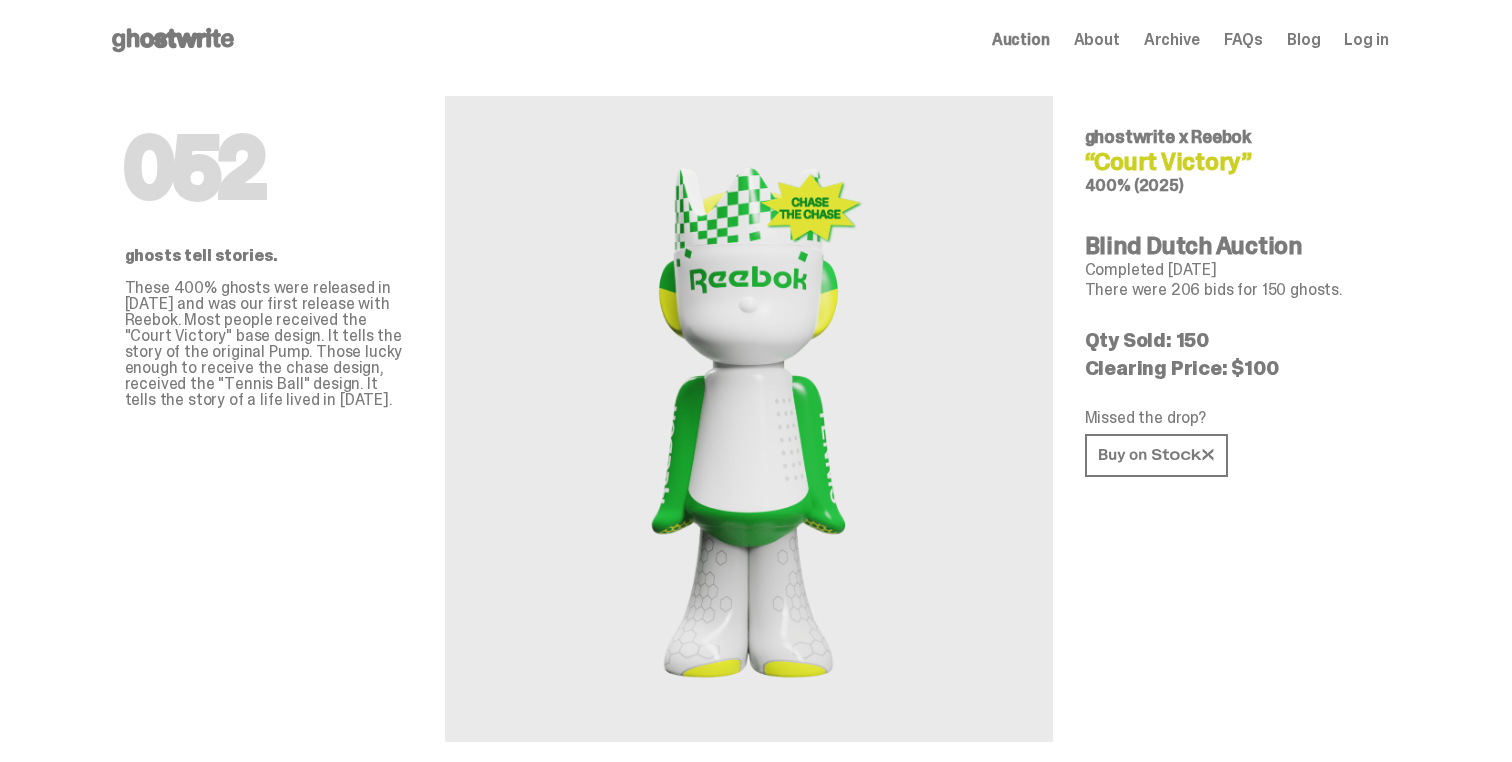 click on "“Court Victory”" at bounding box center (1229, 162) 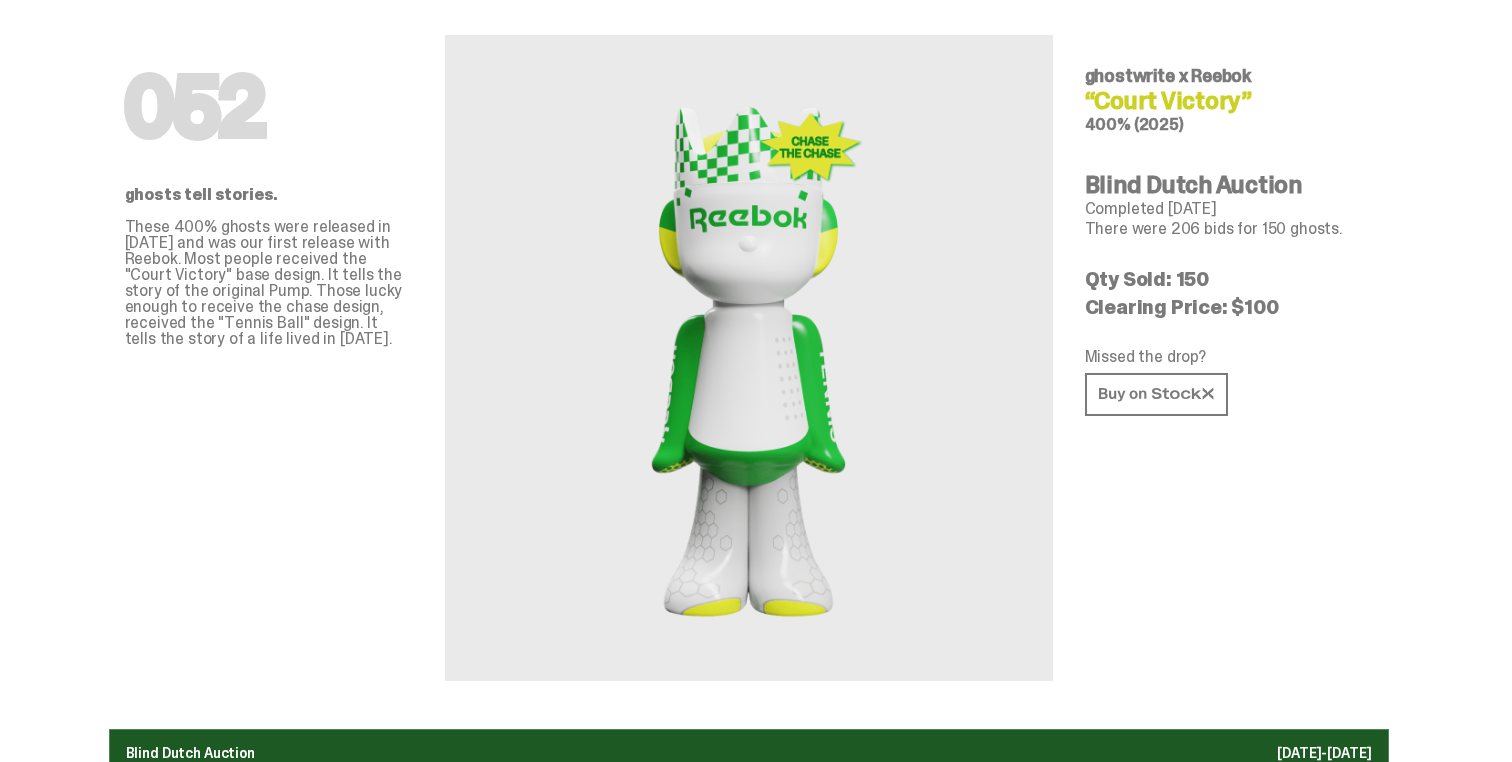 scroll, scrollTop: 0, scrollLeft: 0, axis: both 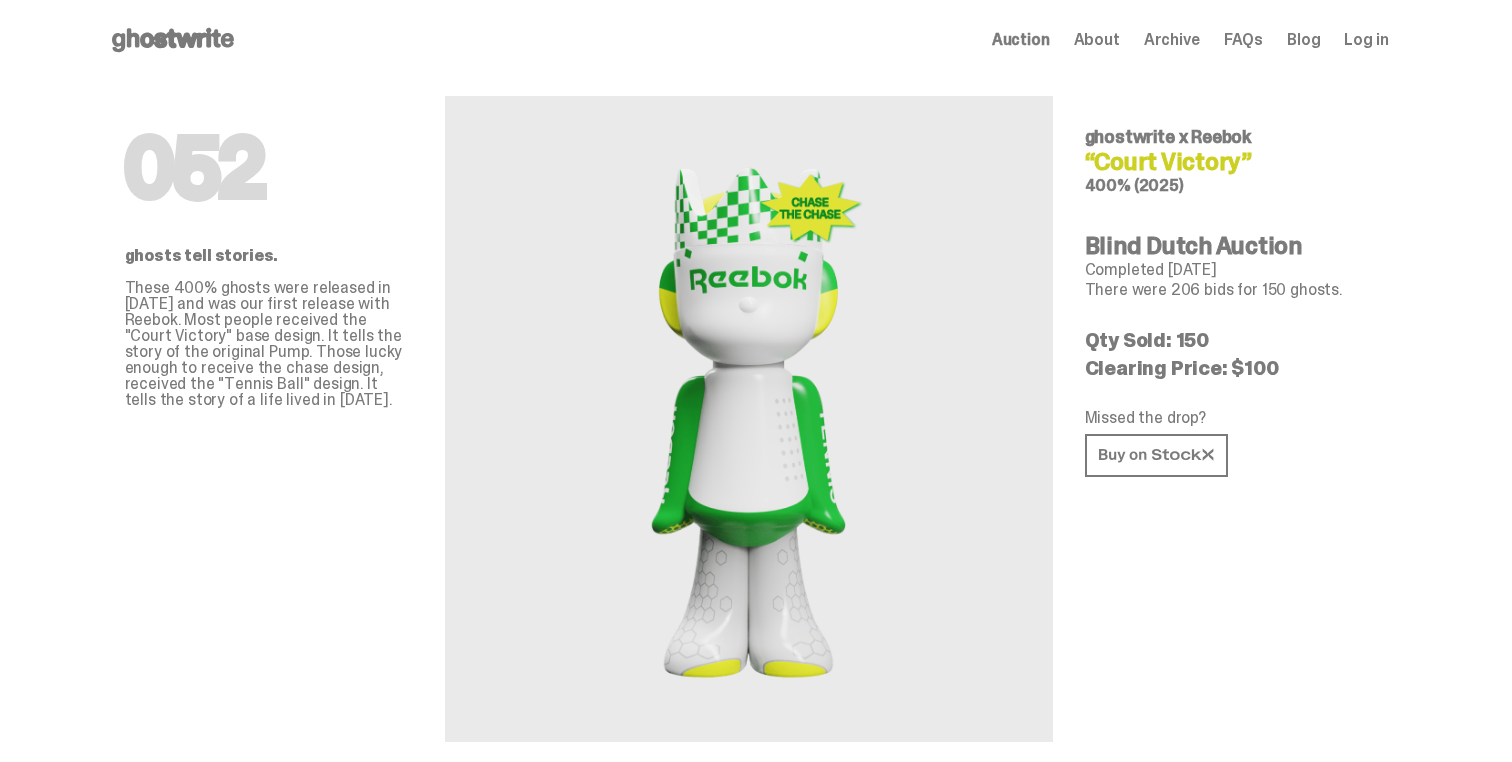 click on "Auction" at bounding box center (1021, 40) 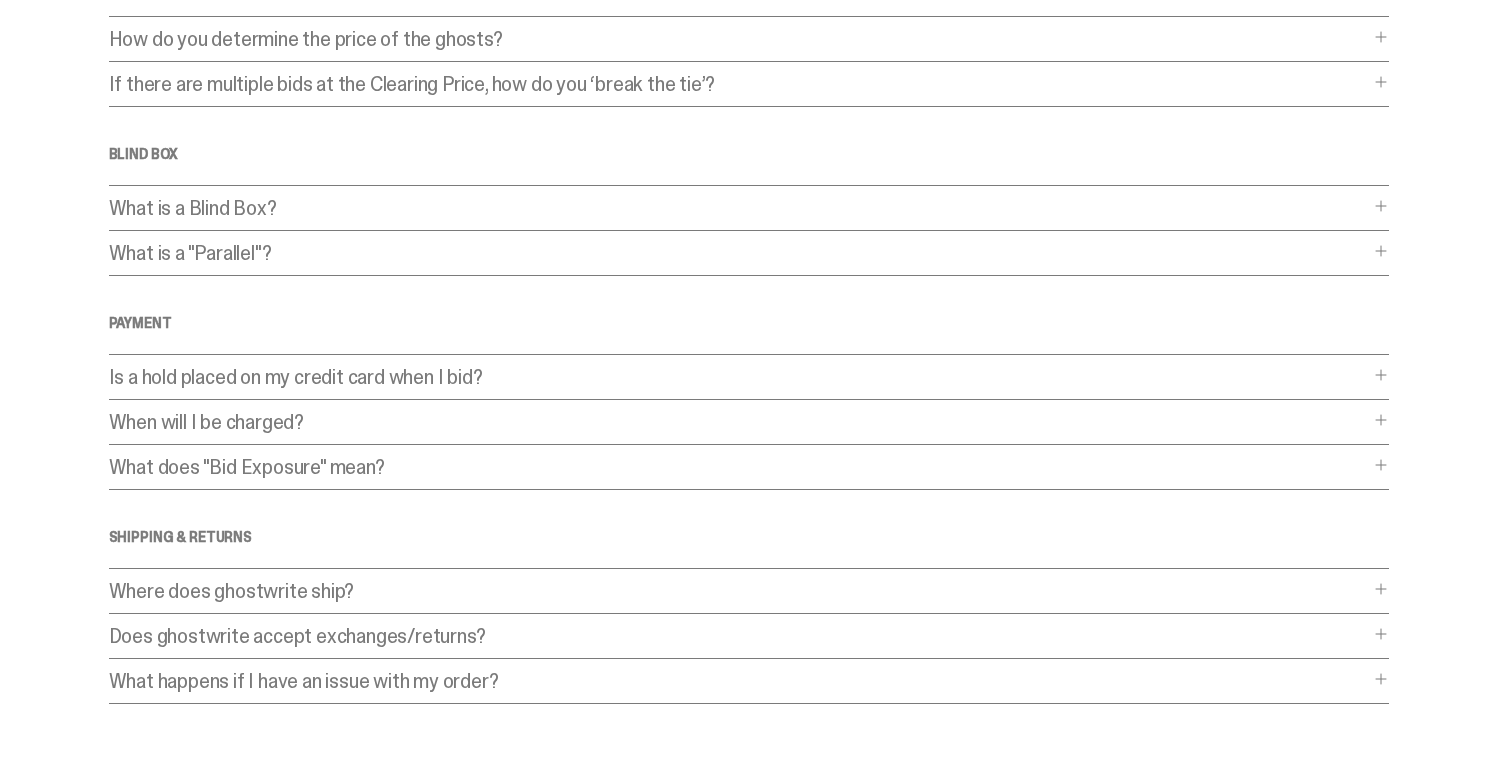 scroll, scrollTop: 536, scrollLeft: 0, axis: vertical 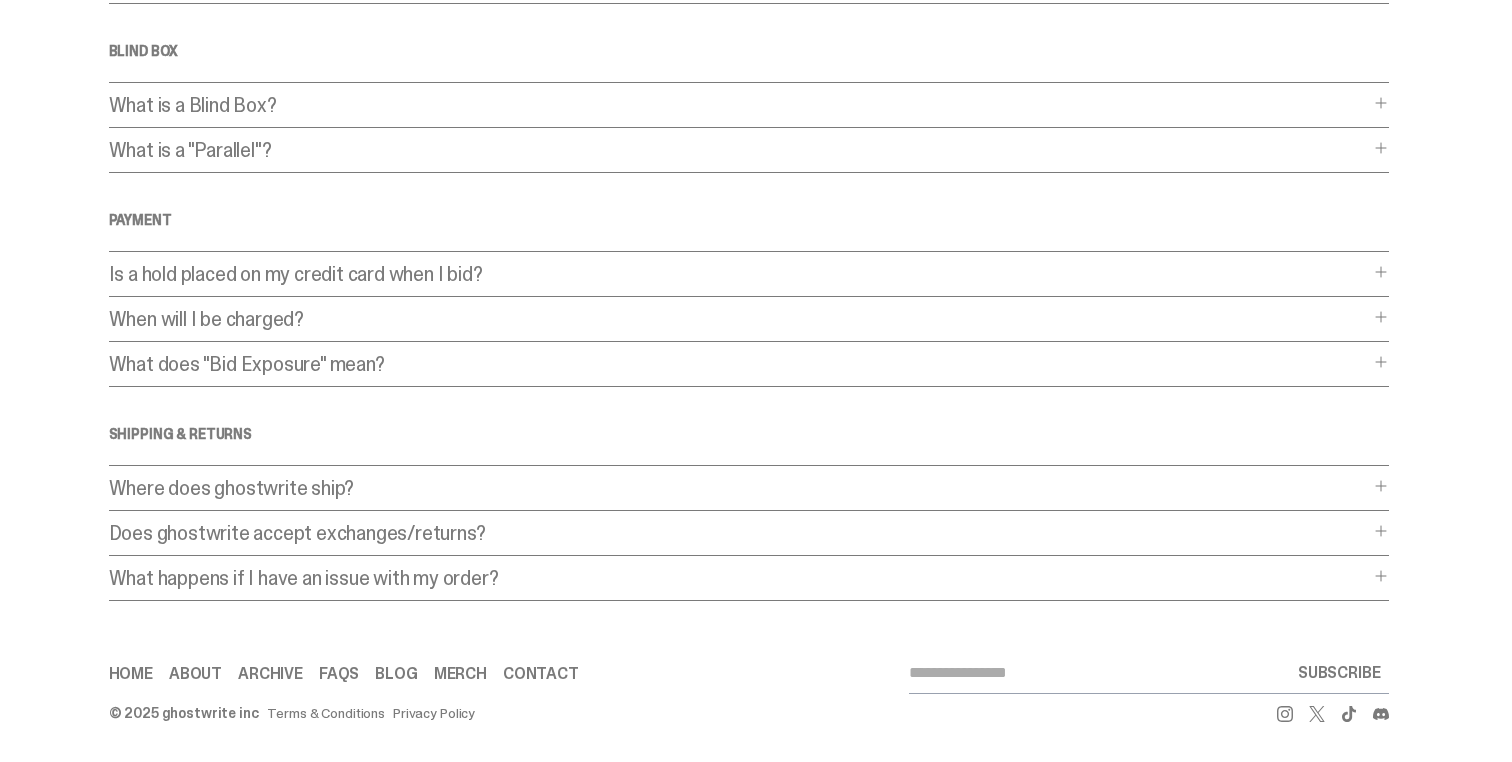 click on "Where does ghostwrite ship?" at bounding box center (739, 488) 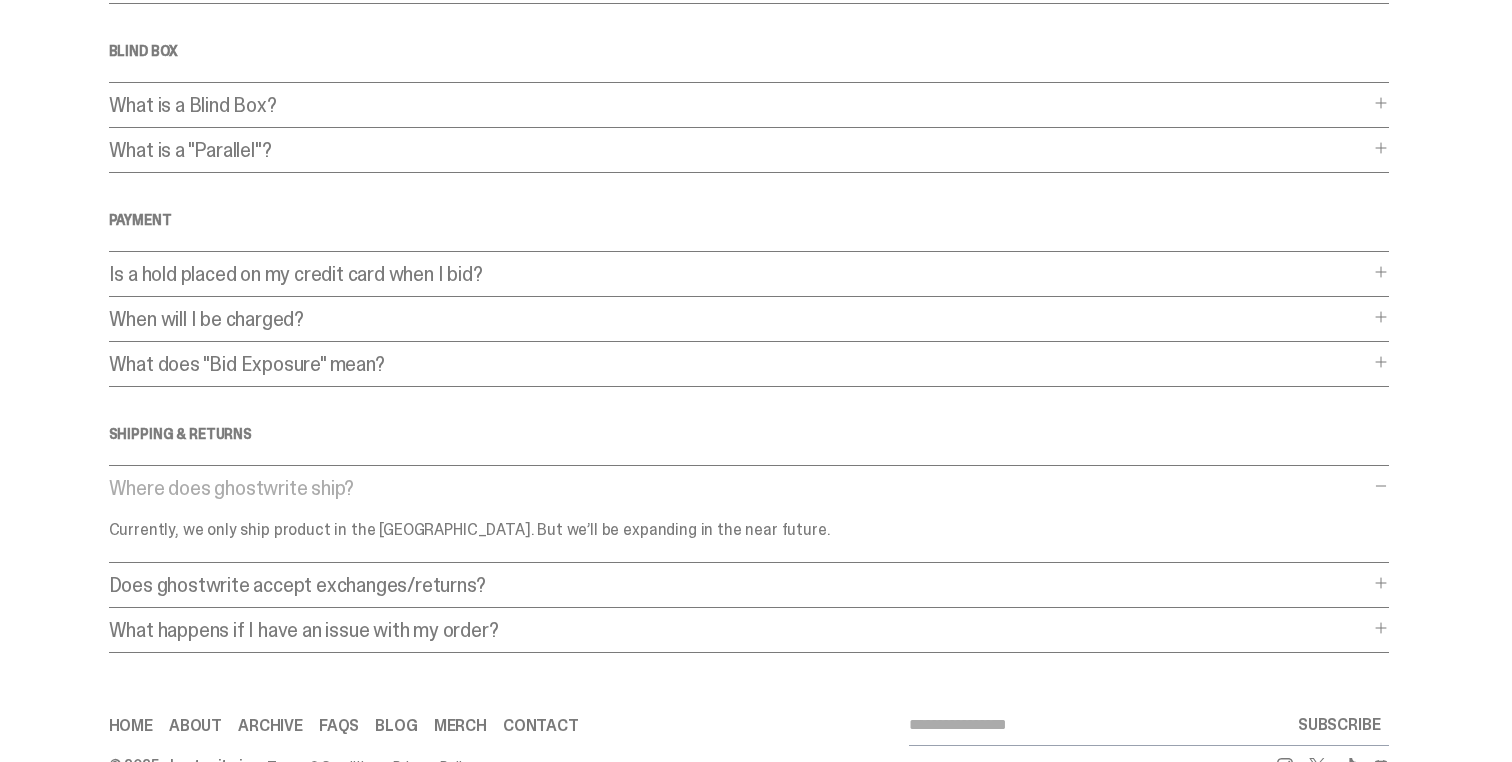 scroll, scrollTop: 0, scrollLeft: 0, axis: both 